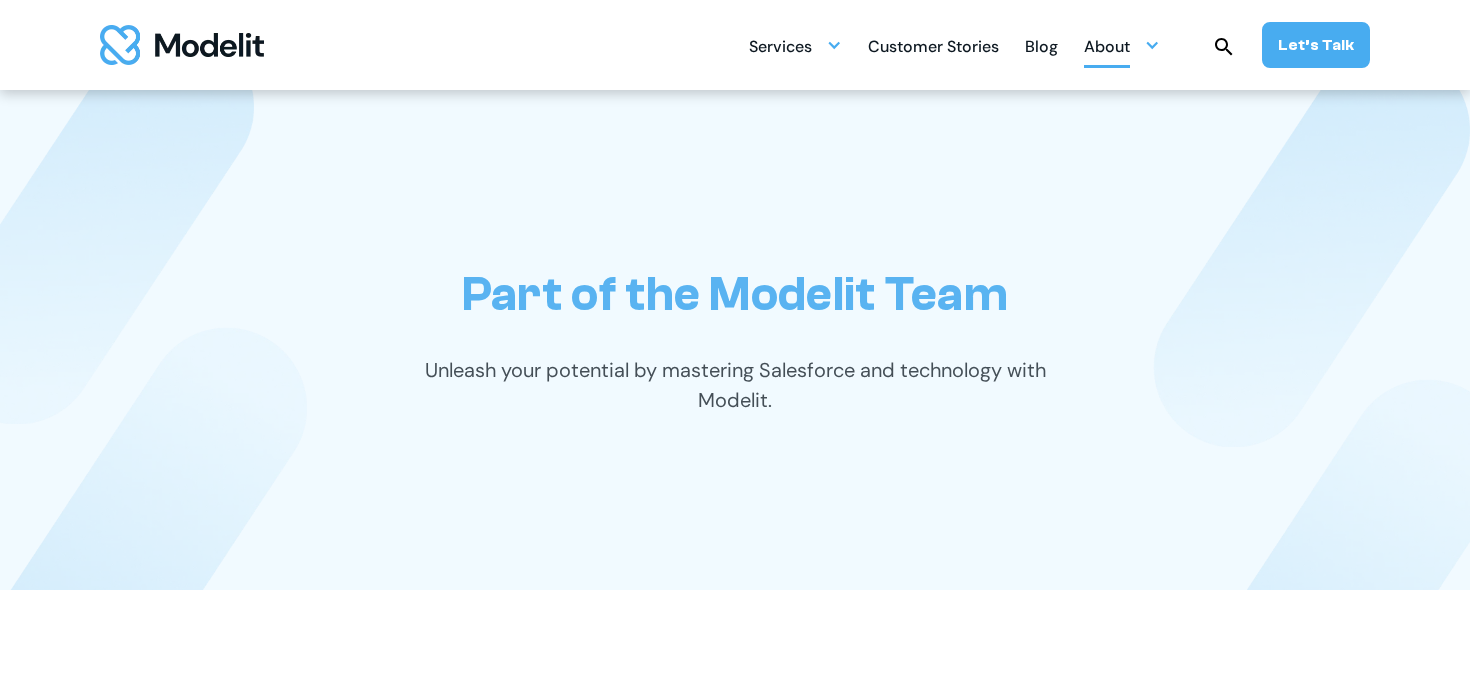 scroll, scrollTop: 0, scrollLeft: 0, axis: both 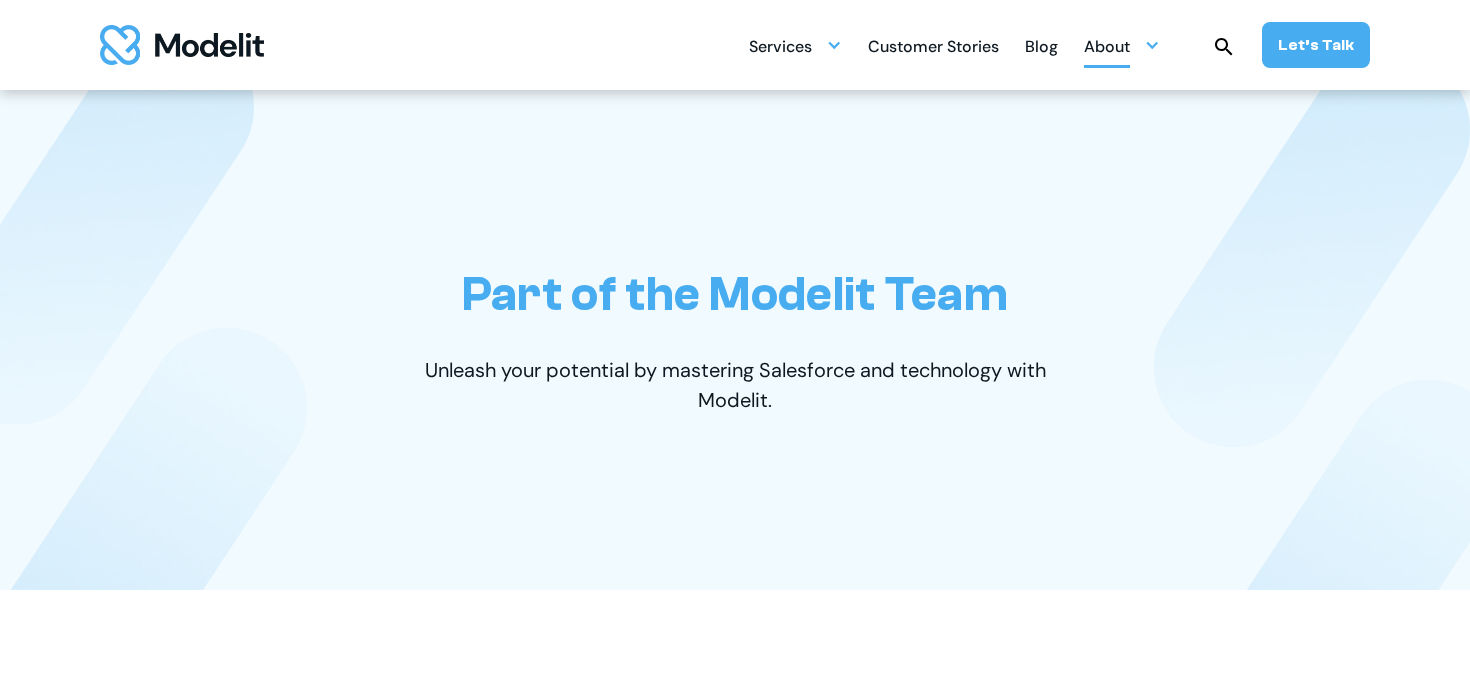 click on "About" at bounding box center (1107, 48) 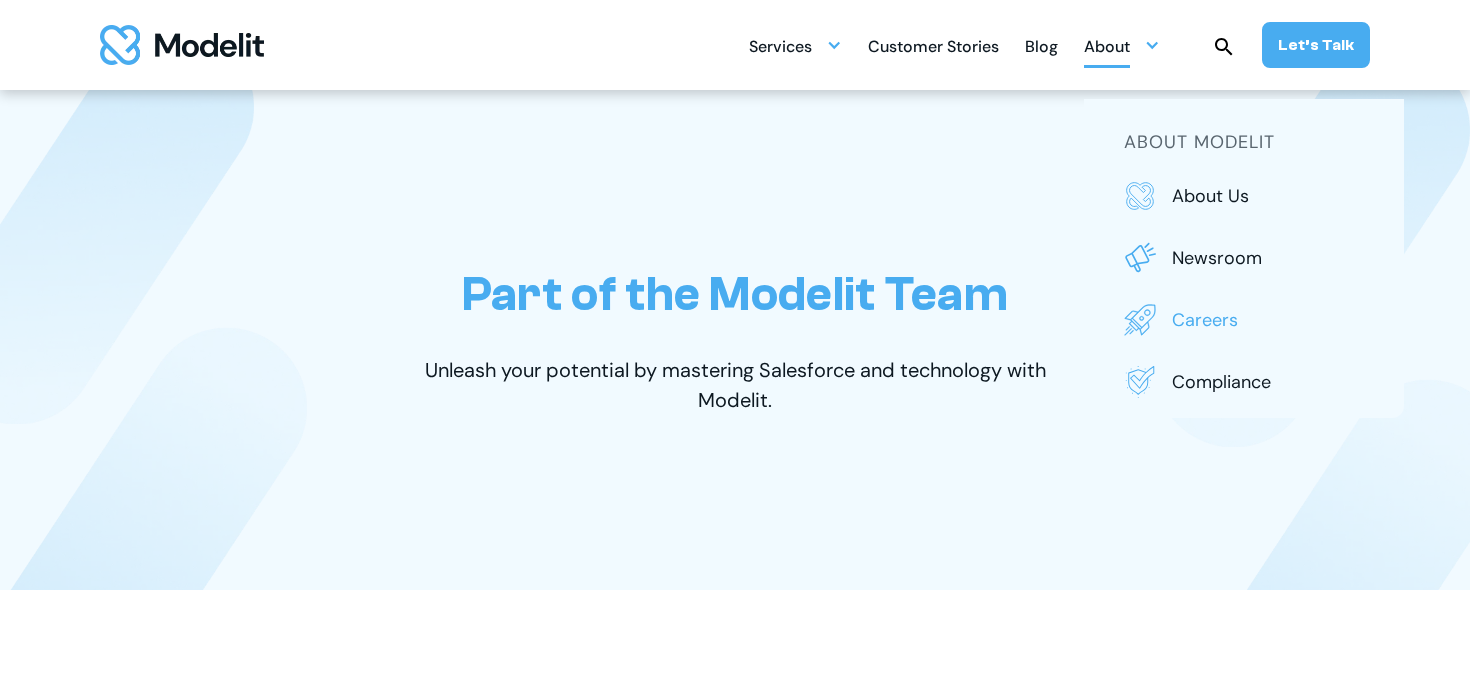 click on "Careers" at bounding box center (1268, 320) 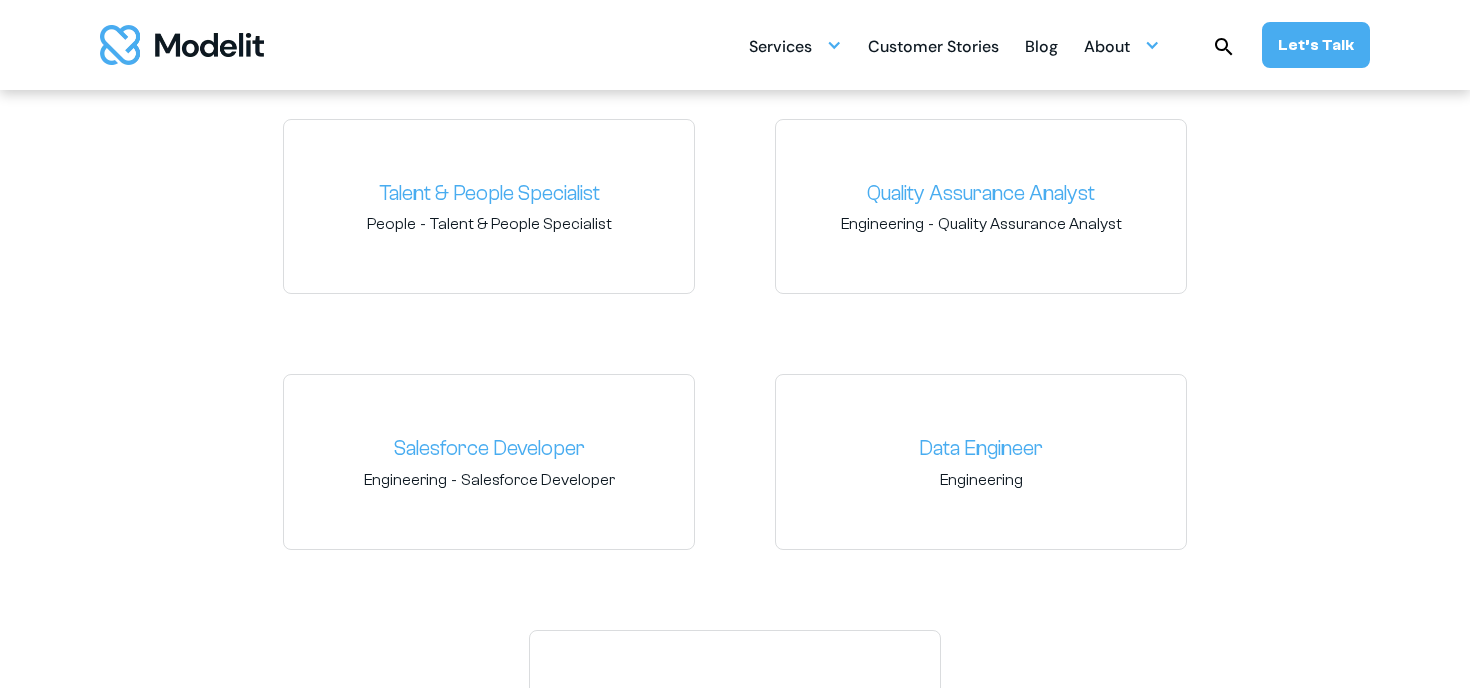 scroll, scrollTop: 3129, scrollLeft: 0, axis: vertical 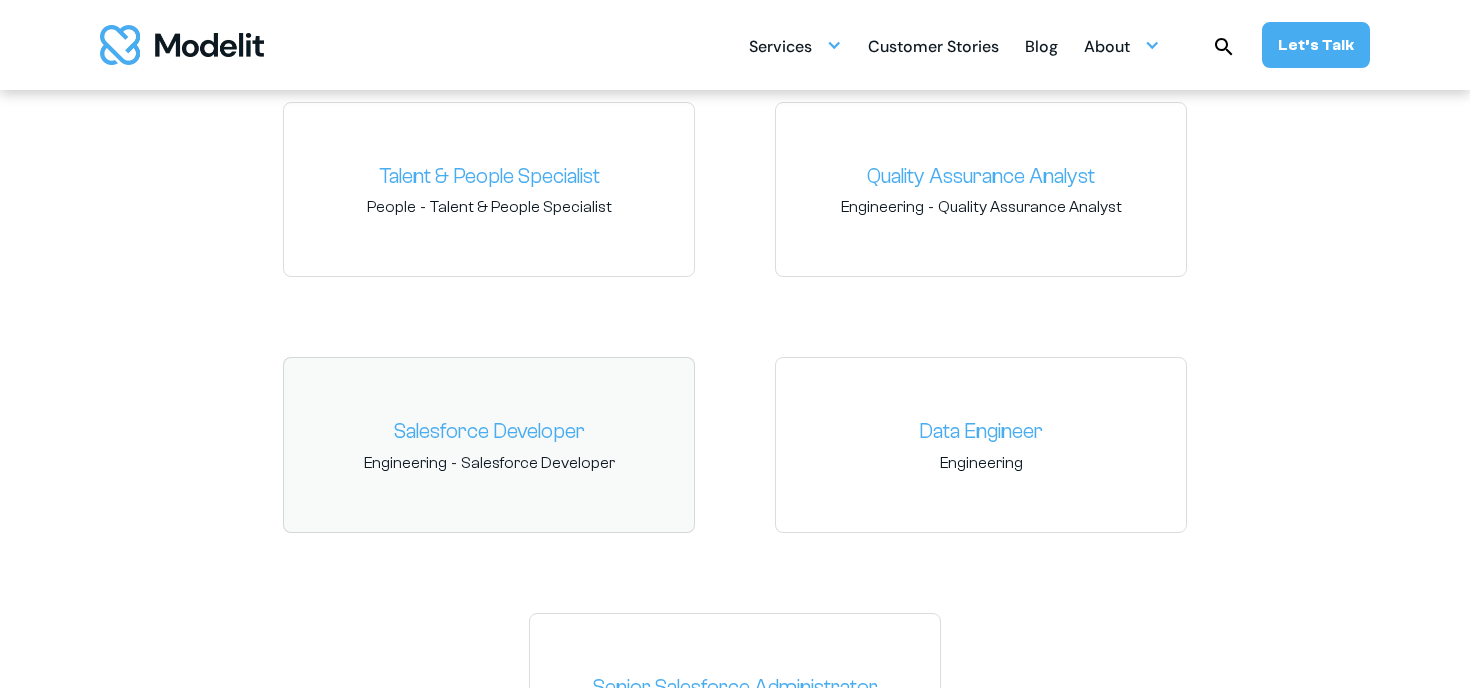 click on "Salesforce Developer" at bounding box center [538, 463] 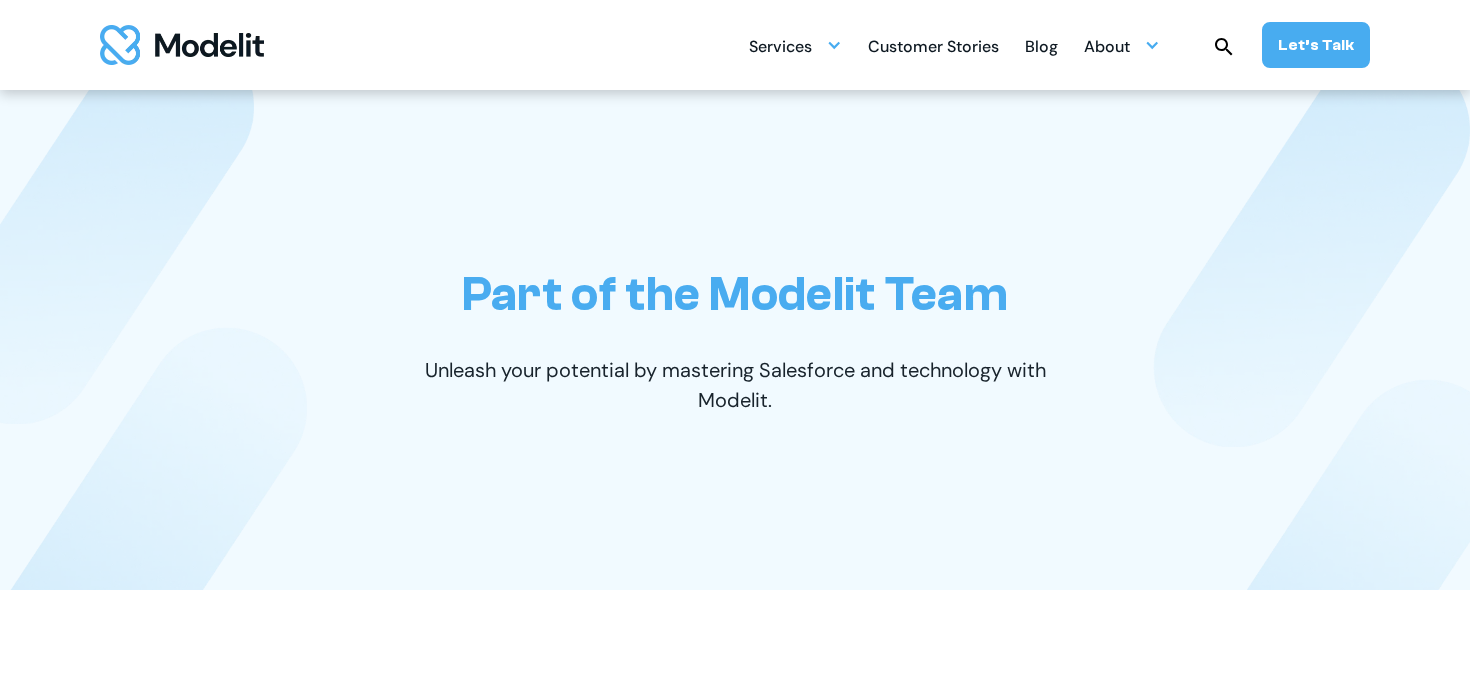 scroll, scrollTop: 0, scrollLeft: 0, axis: both 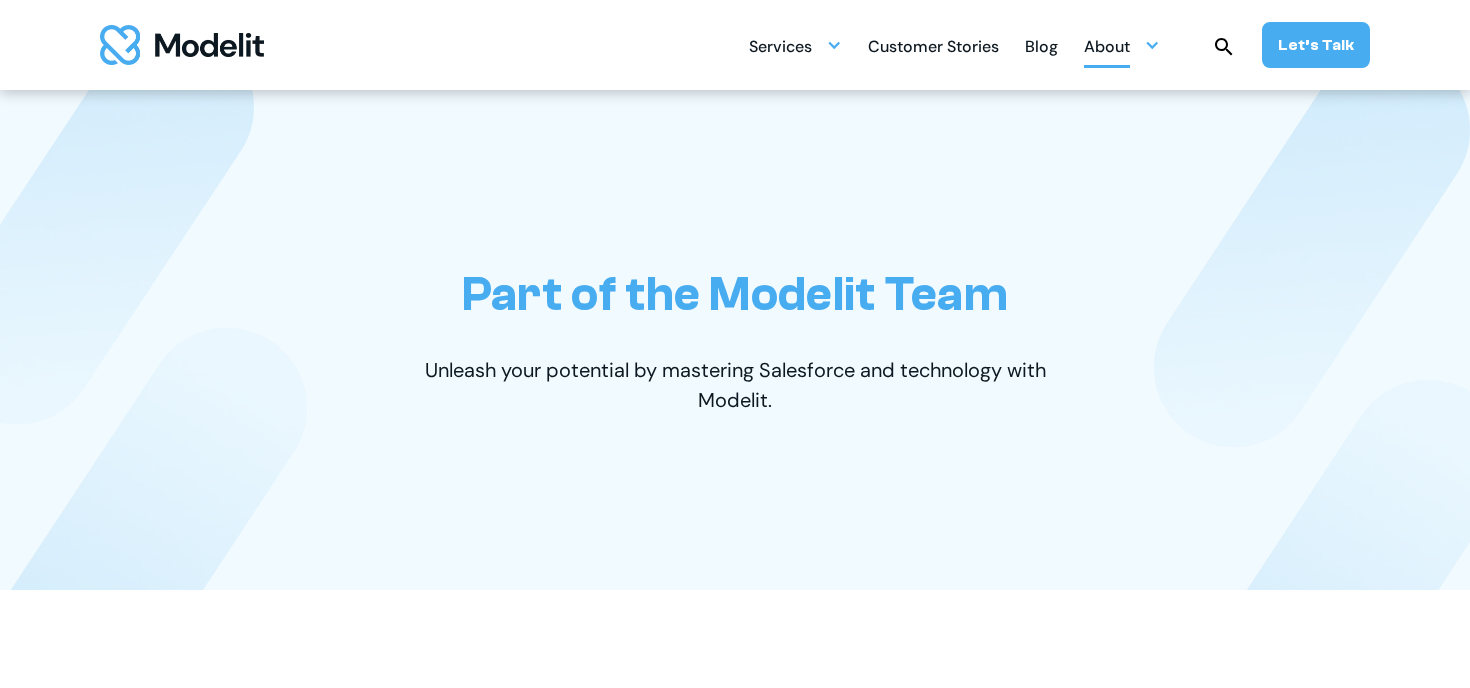 click on "About" at bounding box center [1122, 45] 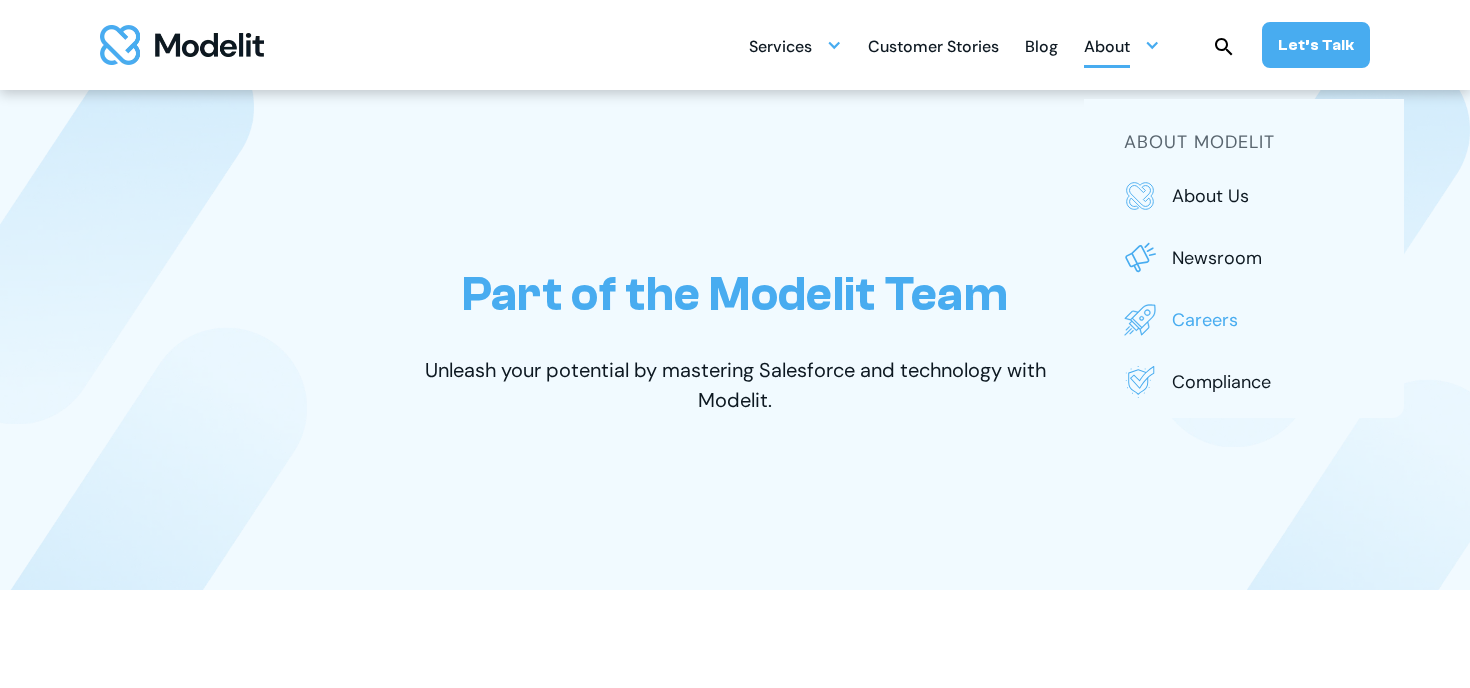 click on "Careers" at bounding box center (1244, 320) 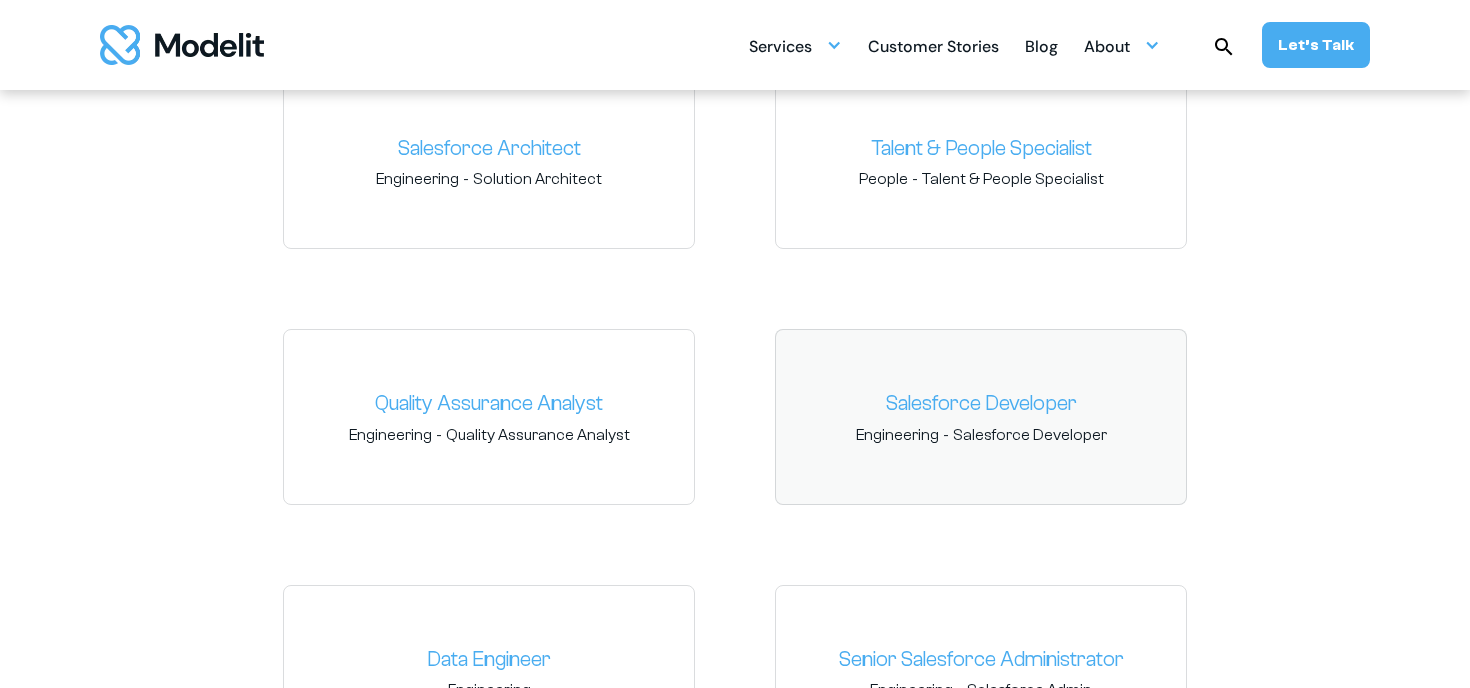 scroll, scrollTop: 3158, scrollLeft: 0, axis: vertical 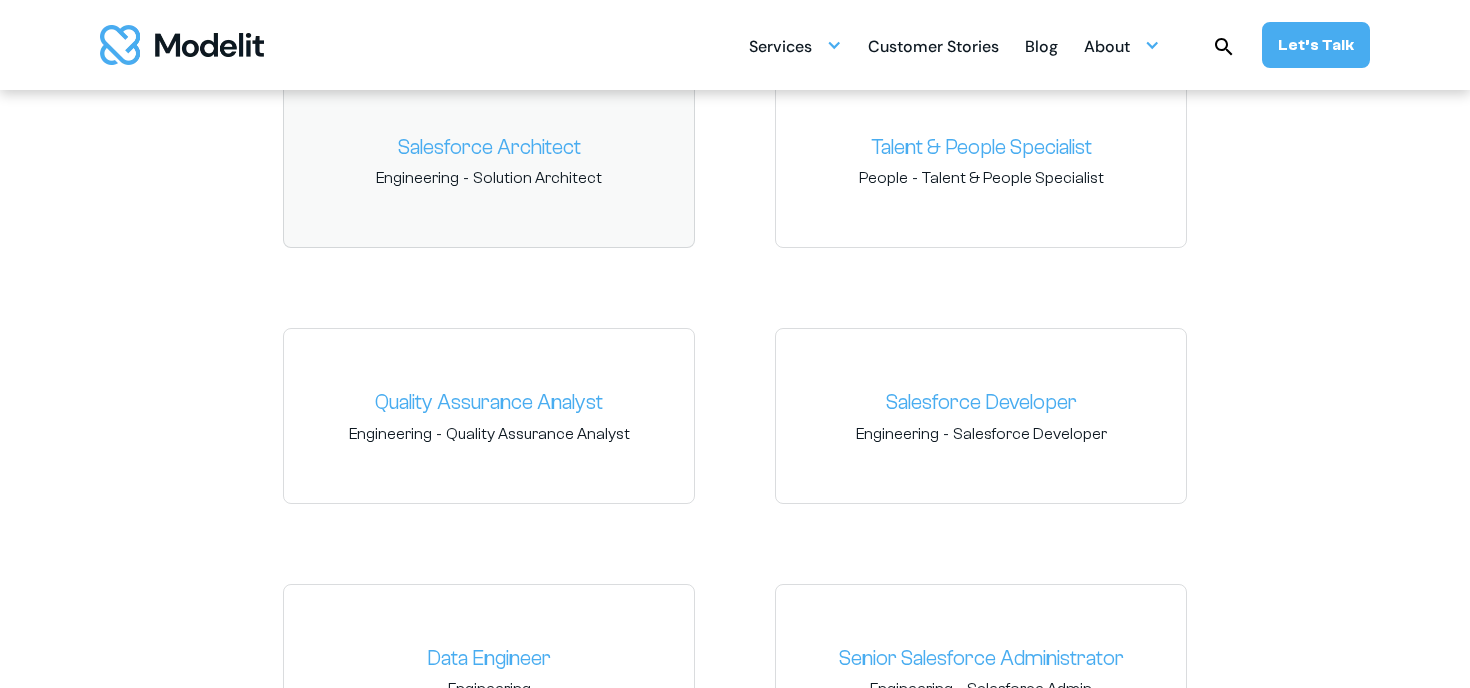 click on "Salesforce Architect" at bounding box center (489, 148) 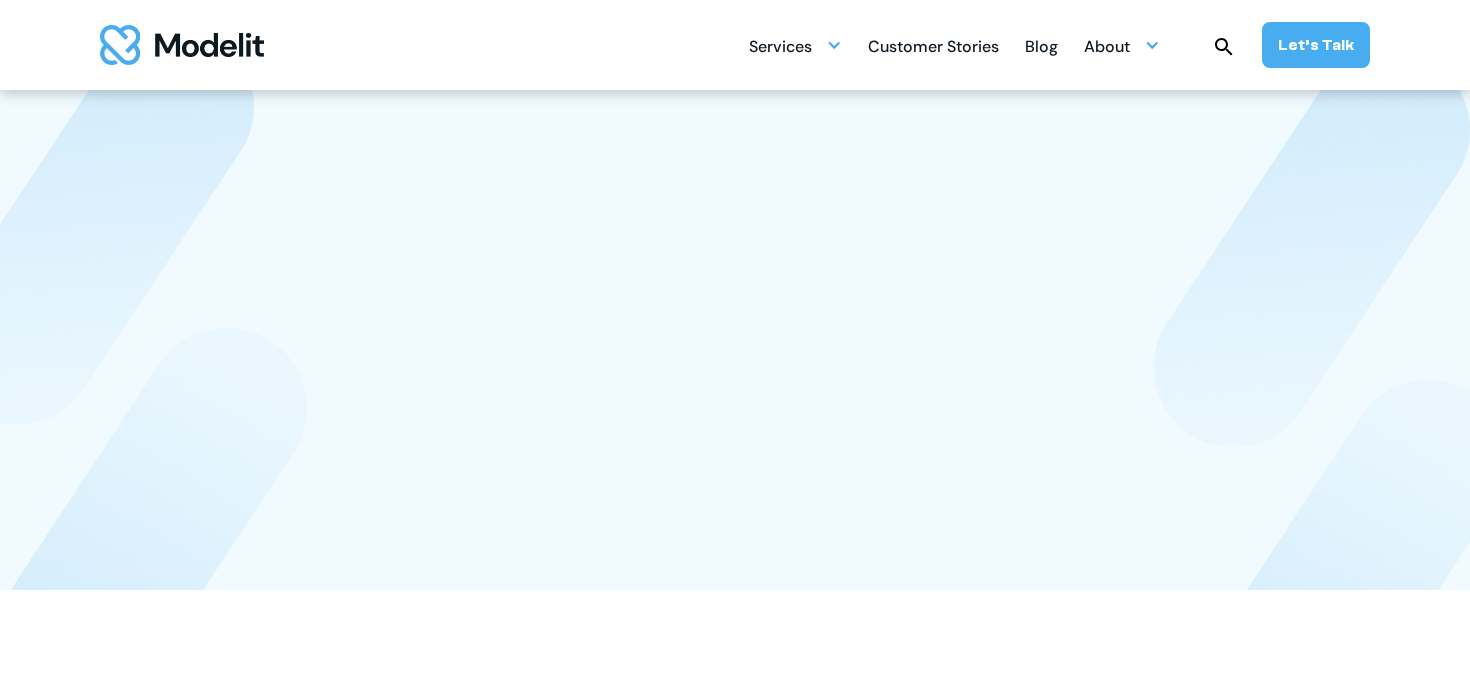 scroll, scrollTop: 3158, scrollLeft: 0, axis: vertical 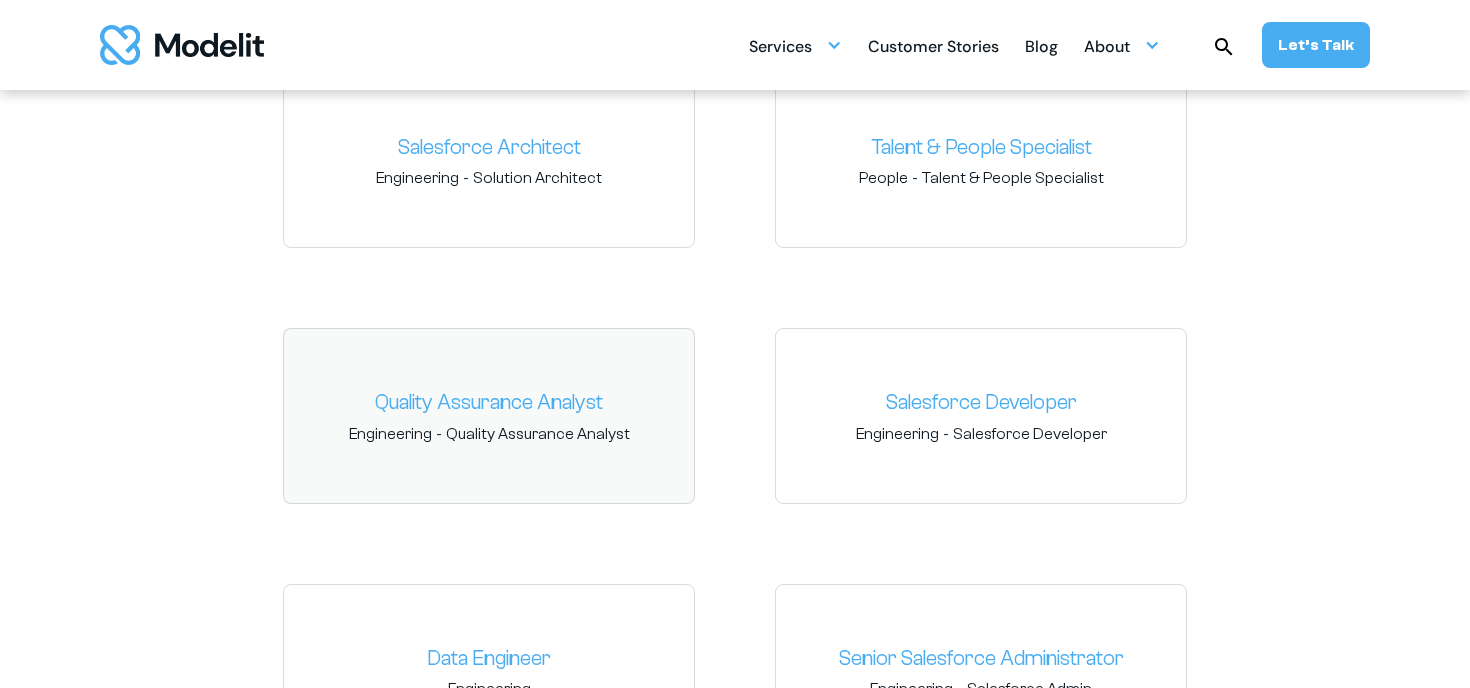 click on "Quality Assurance Analyst" at bounding box center [489, 403] 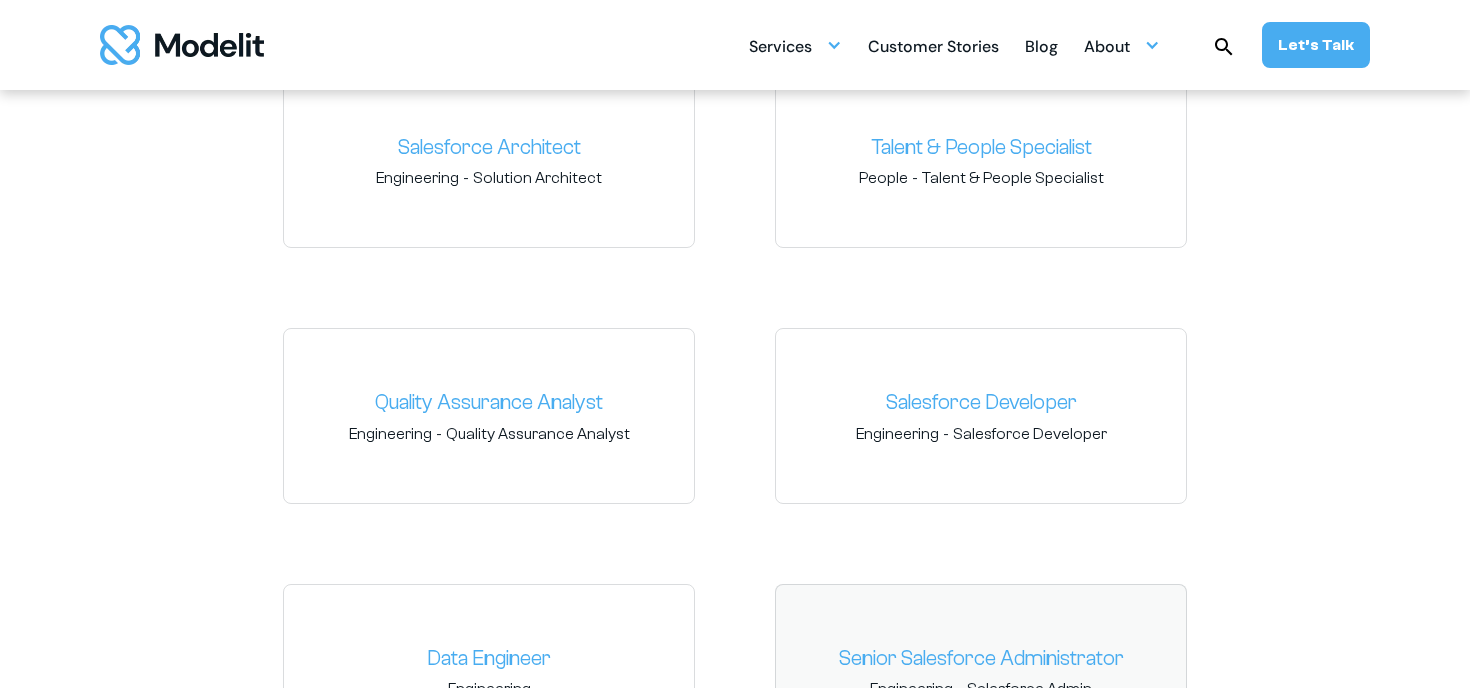 click on "Senior Salesforce Administrator Engineering  -  Salesforce Admin" at bounding box center (981, 672) 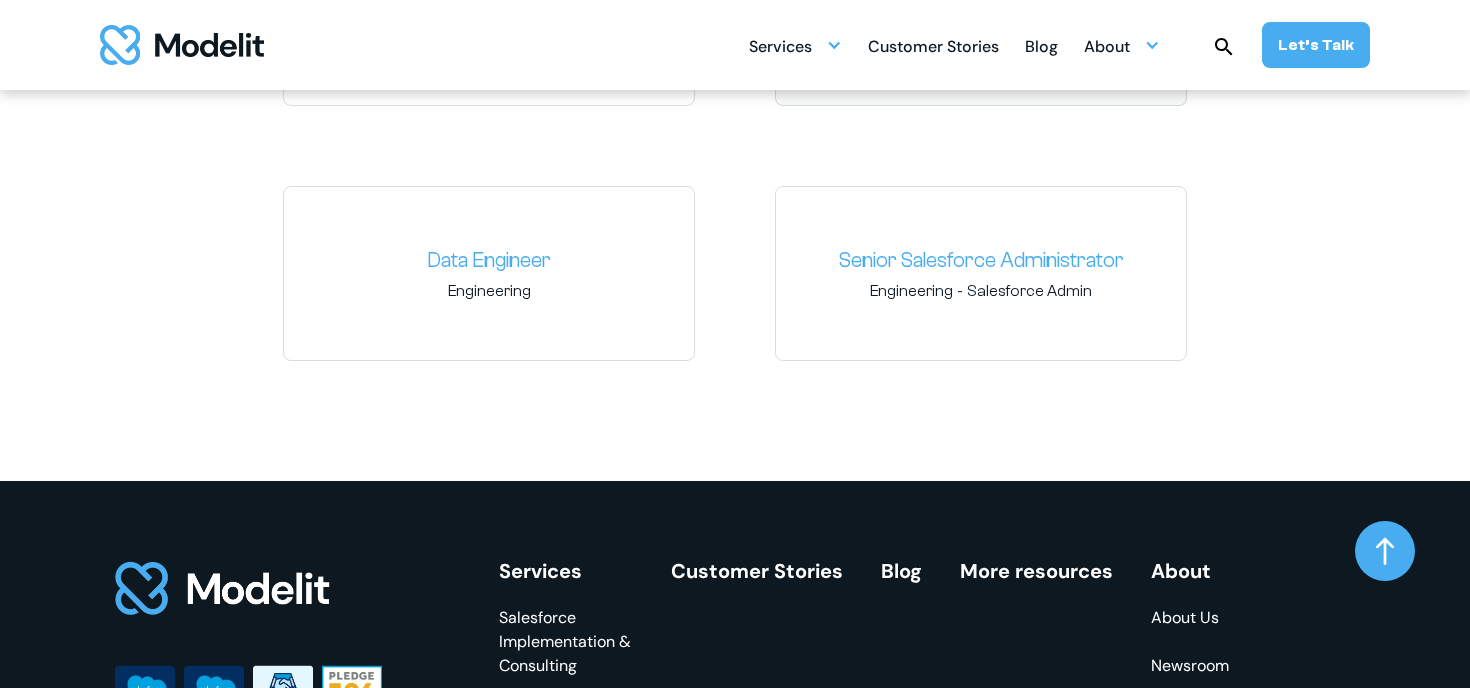 scroll, scrollTop: 3980, scrollLeft: 0, axis: vertical 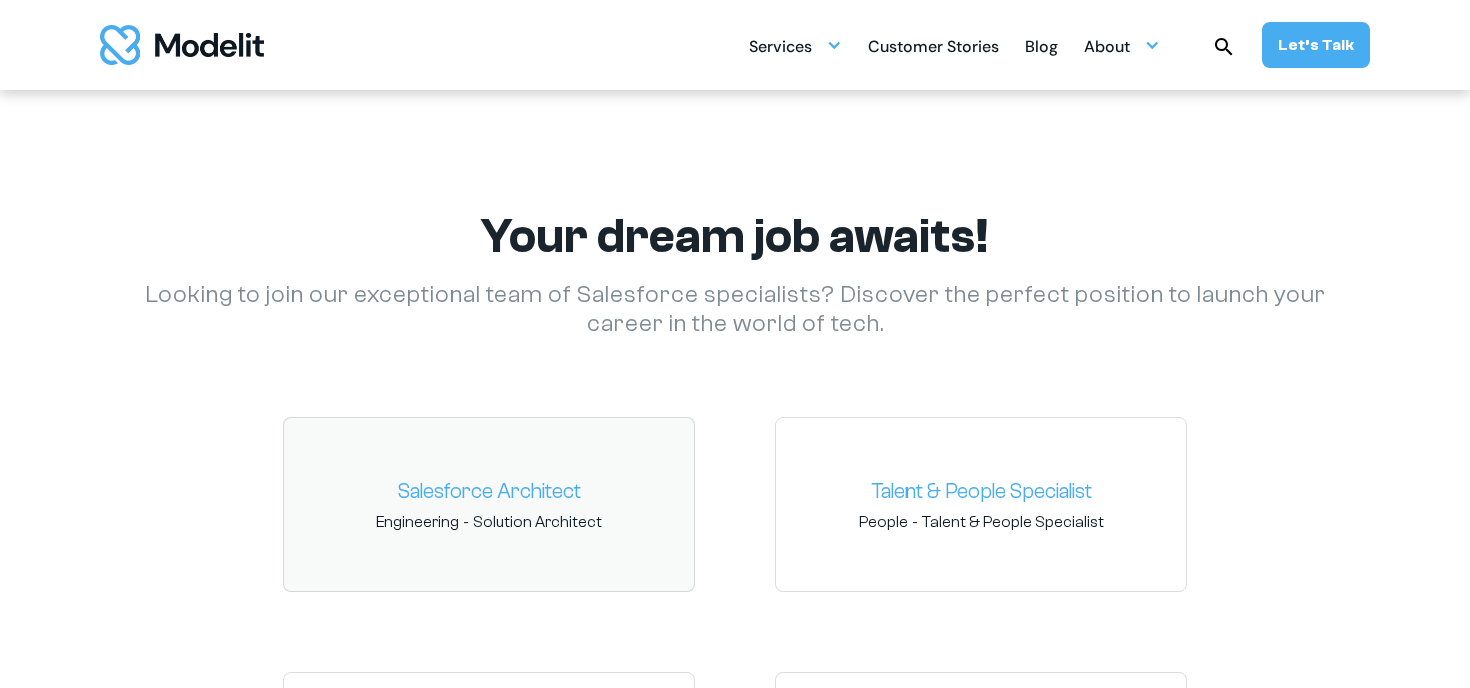 click on "Salesforce Architect Engineering  -  Solution Architect" at bounding box center [489, 505] 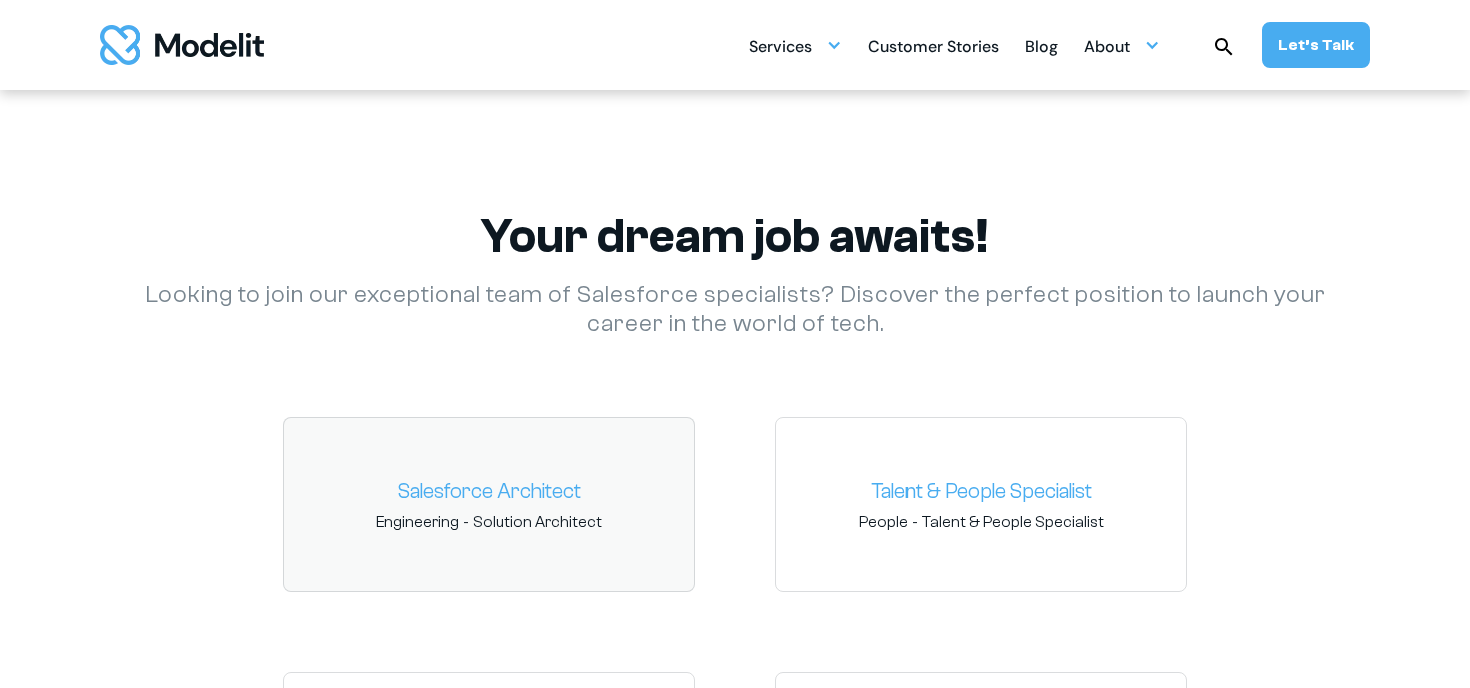 click on "Salesforce Architect" at bounding box center (489, 492) 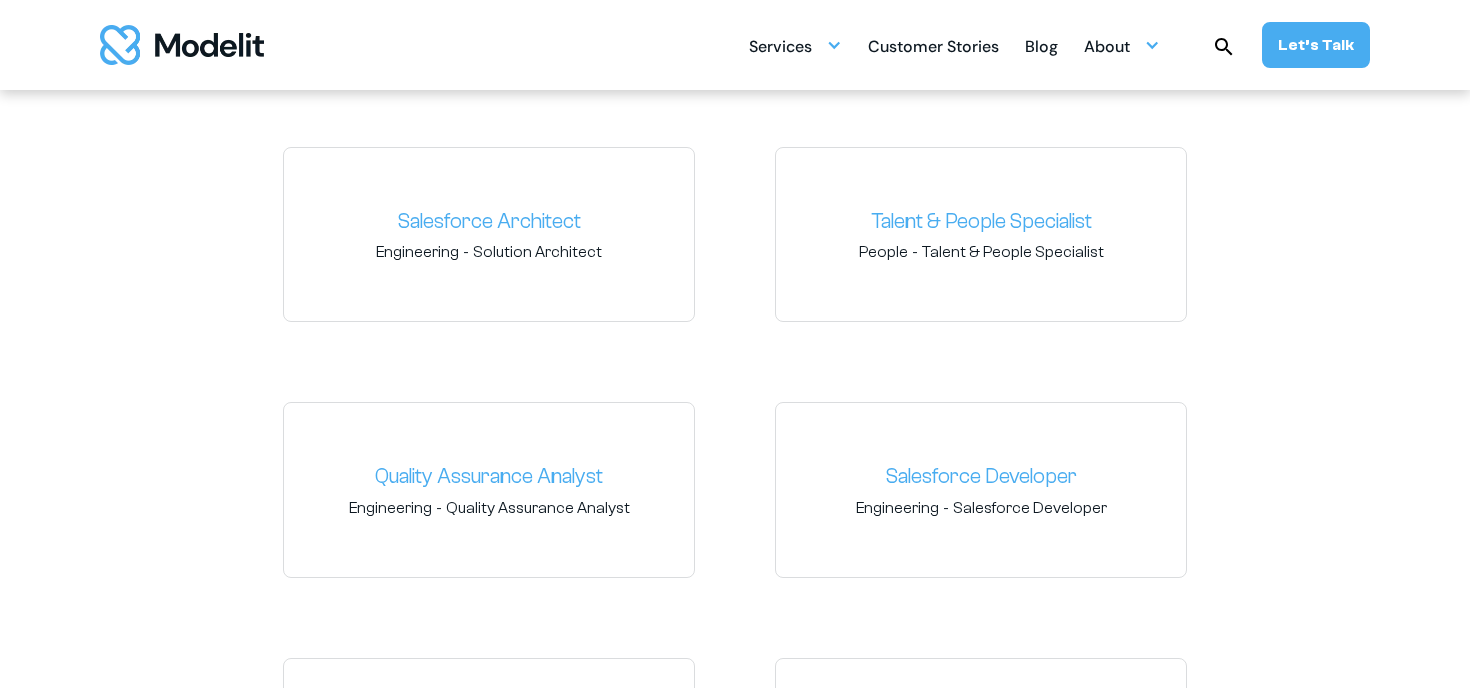 scroll, scrollTop: 3438, scrollLeft: 0, axis: vertical 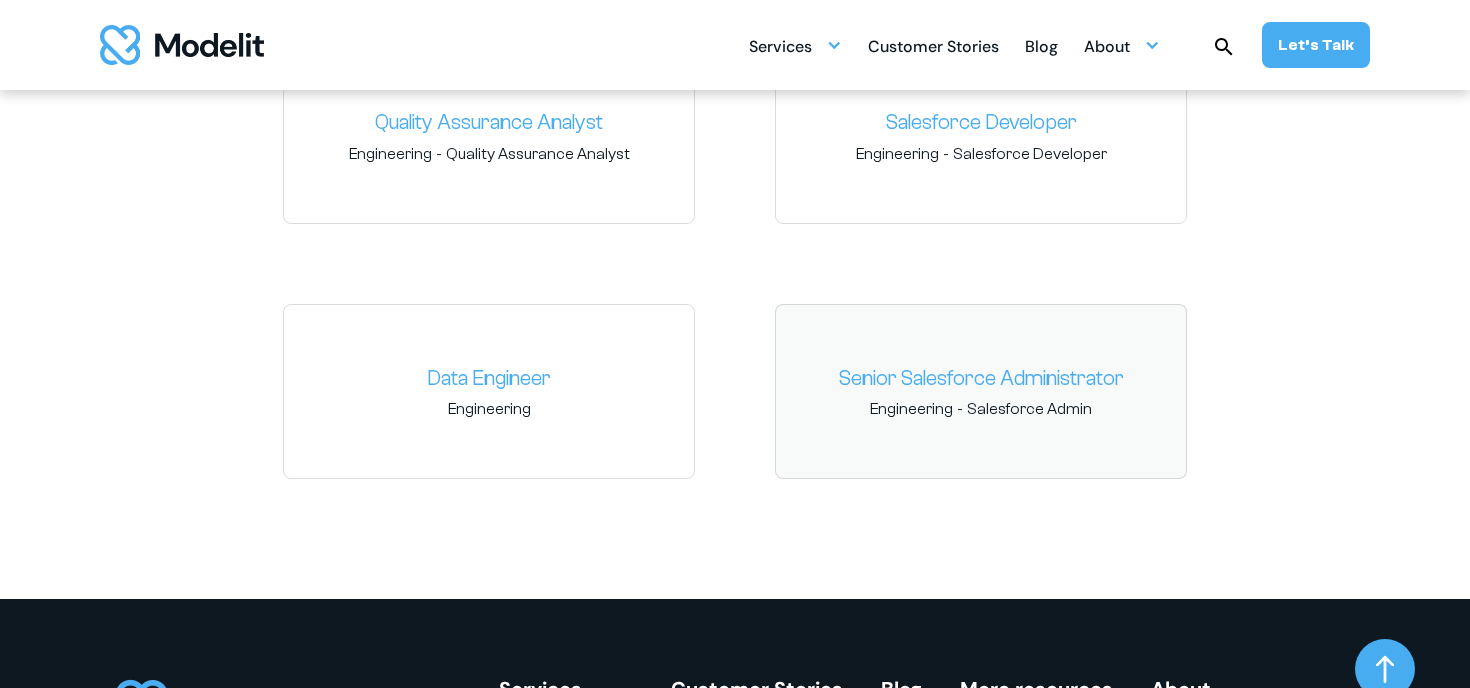 click on "Senior Salesforce Administrator" at bounding box center [981, 379] 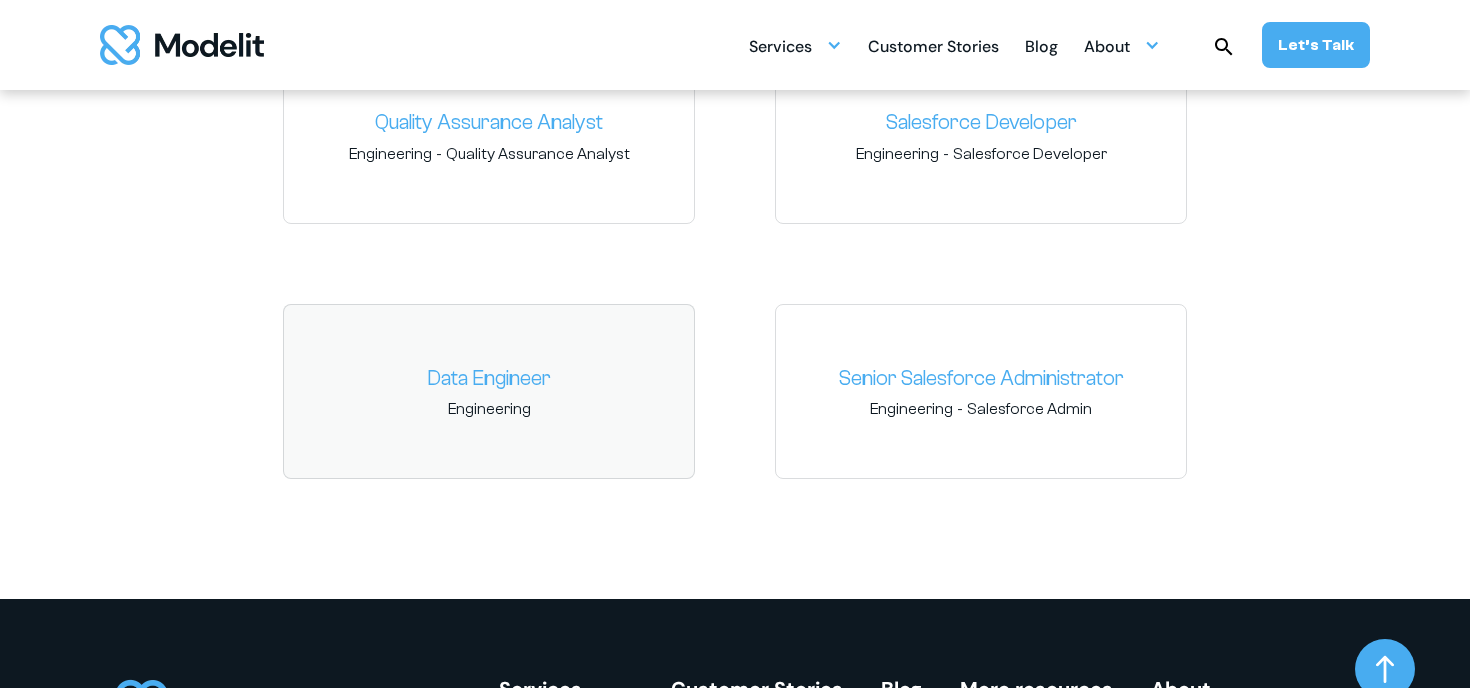 click on "Data Engineer" at bounding box center [489, 379] 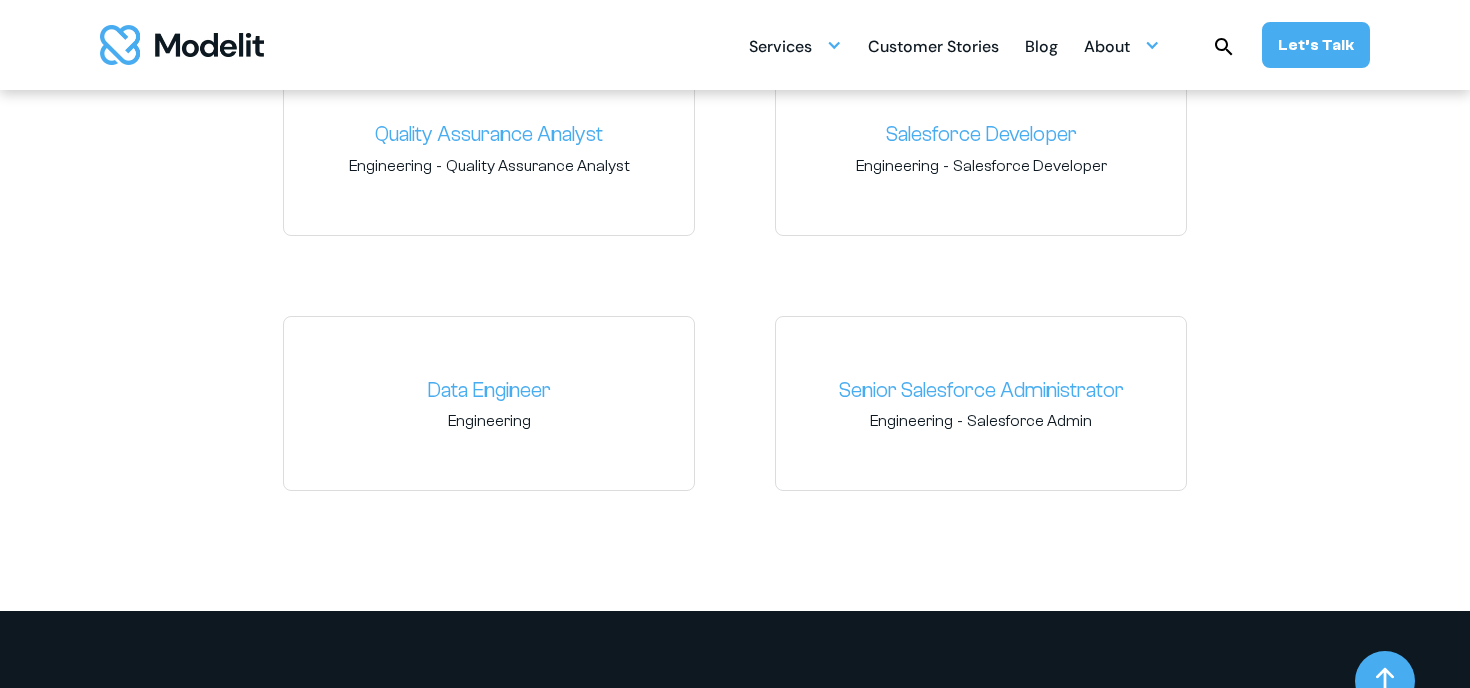 scroll, scrollTop: 3326, scrollLeft: 0, axis: vertical 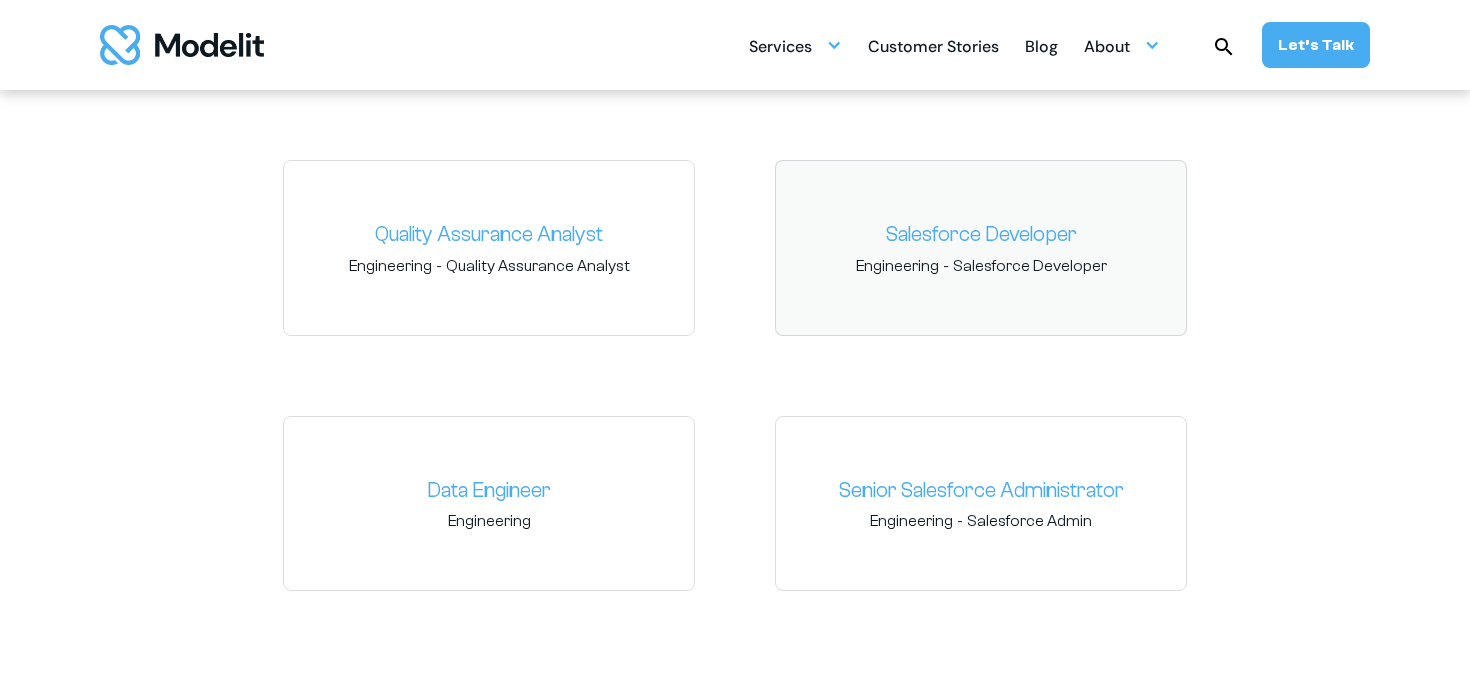 click on "Salesforce Developer" at bounding box center (1030, 266) 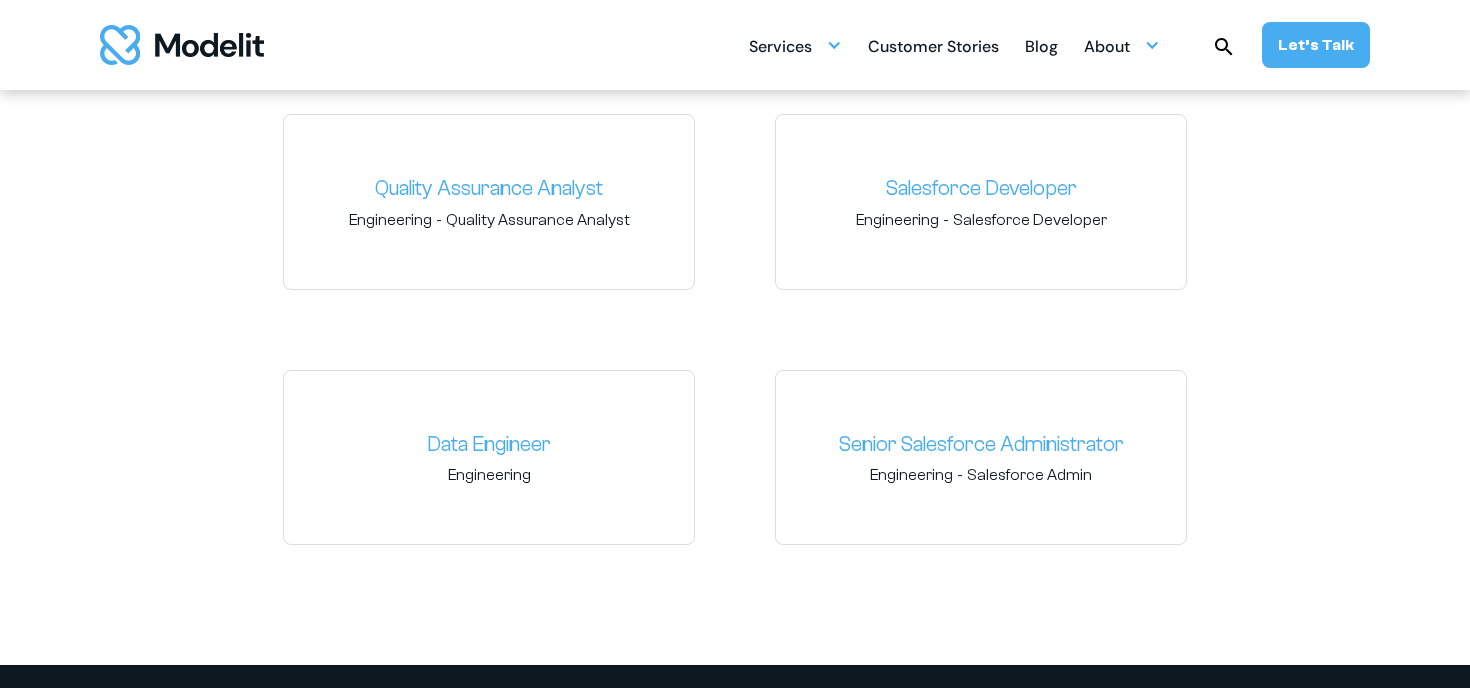 scroll, scrollTop: 3370, scrollLeft: 0, axis: vertical 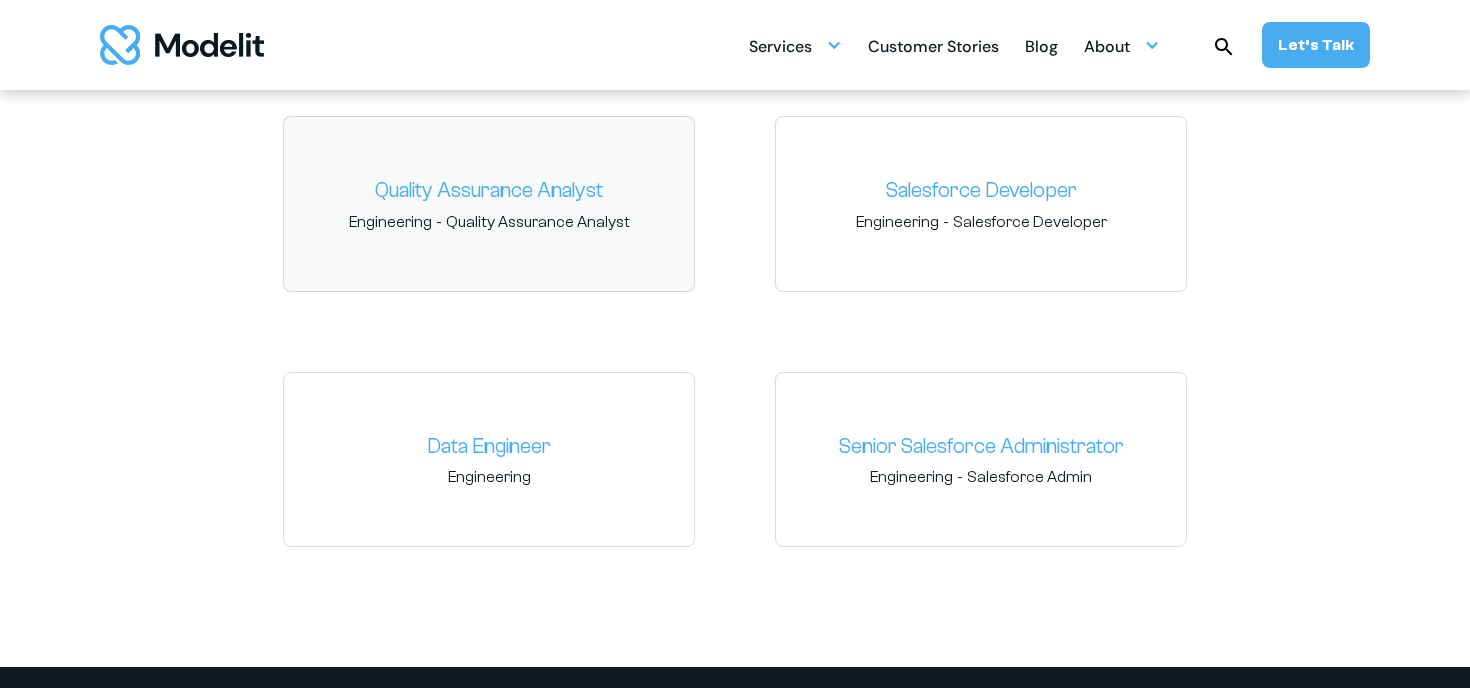 click on "Quality Assurance Analyst" at bounding box center (489, 191) 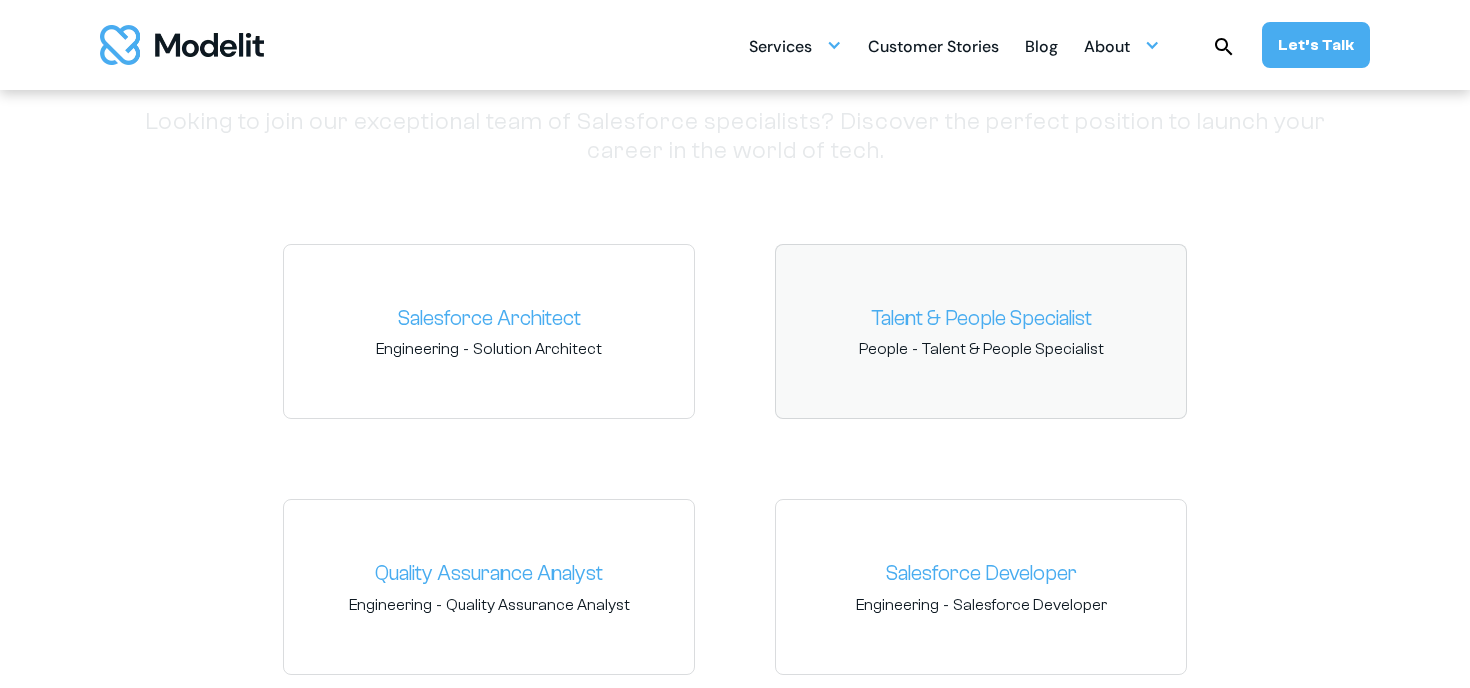 scroll, scrollTop: 2860, scrollLeft: 0, axis: vertical 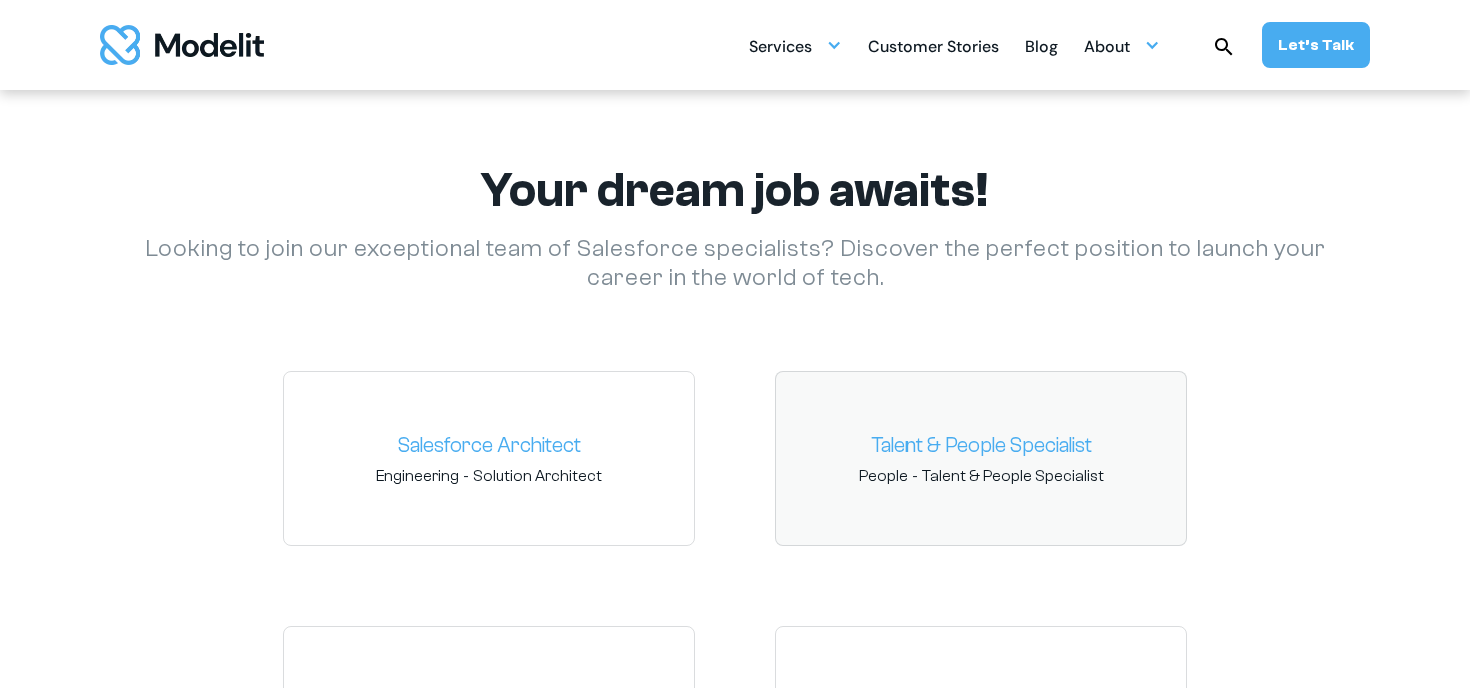 click on "Talent & People Specialist People  -  Talent & People Specialist" at bounding box center [981, 459] 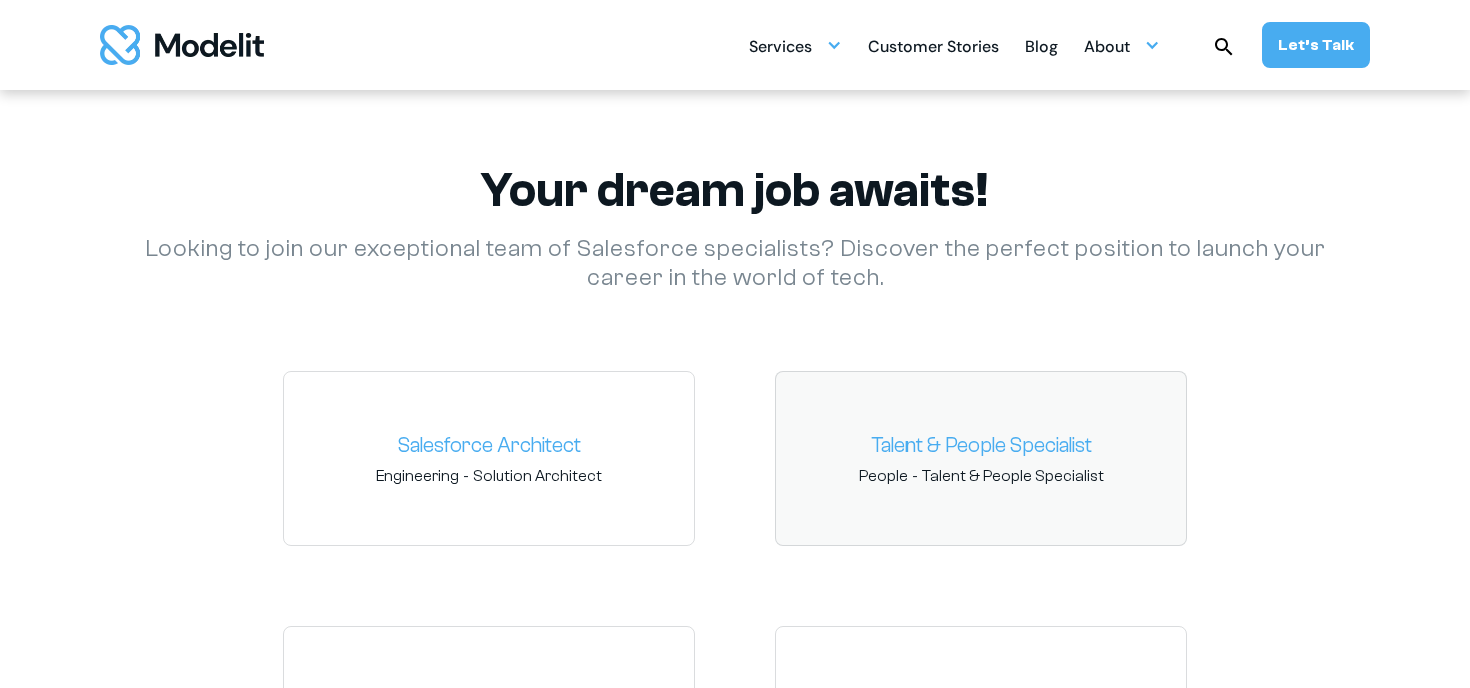 click on "Talent & People Specialist" at bounding box center [981, 446] 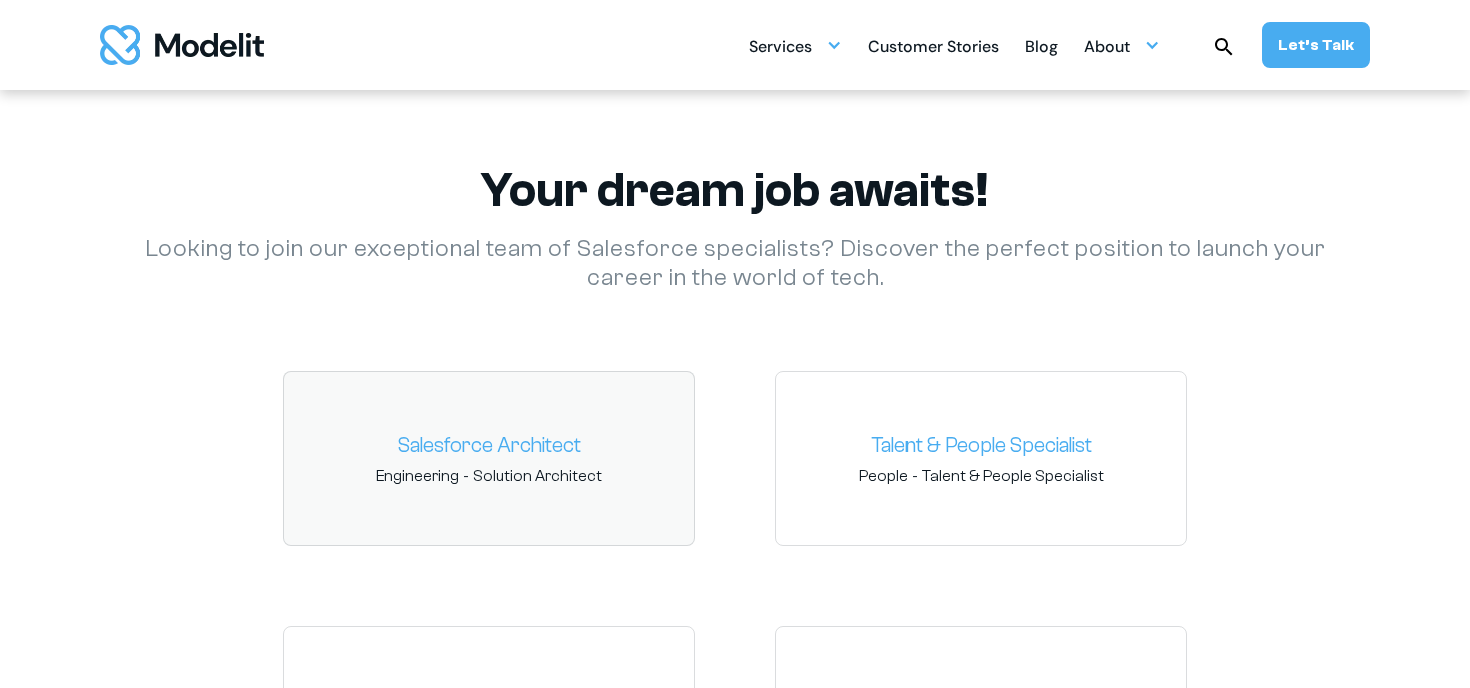 click on "Salesforce Architect" at bounding box center (489, 446) 